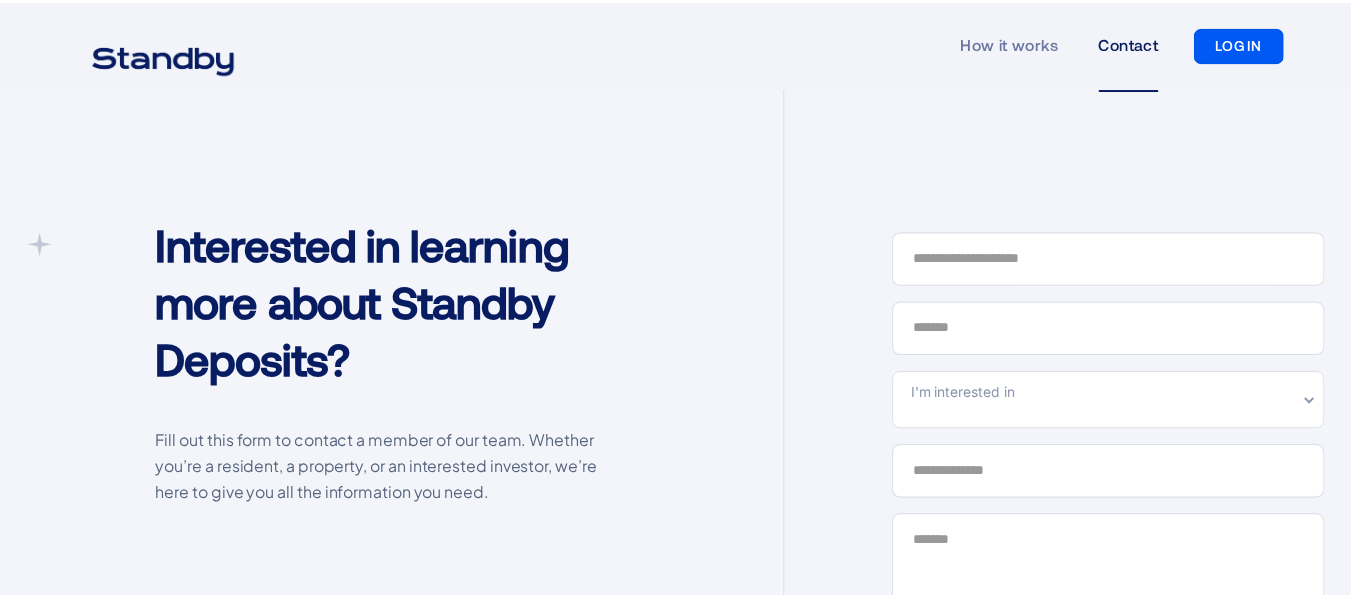 scroll, scrollTop: 0, scrollLeft: 0, axis: both 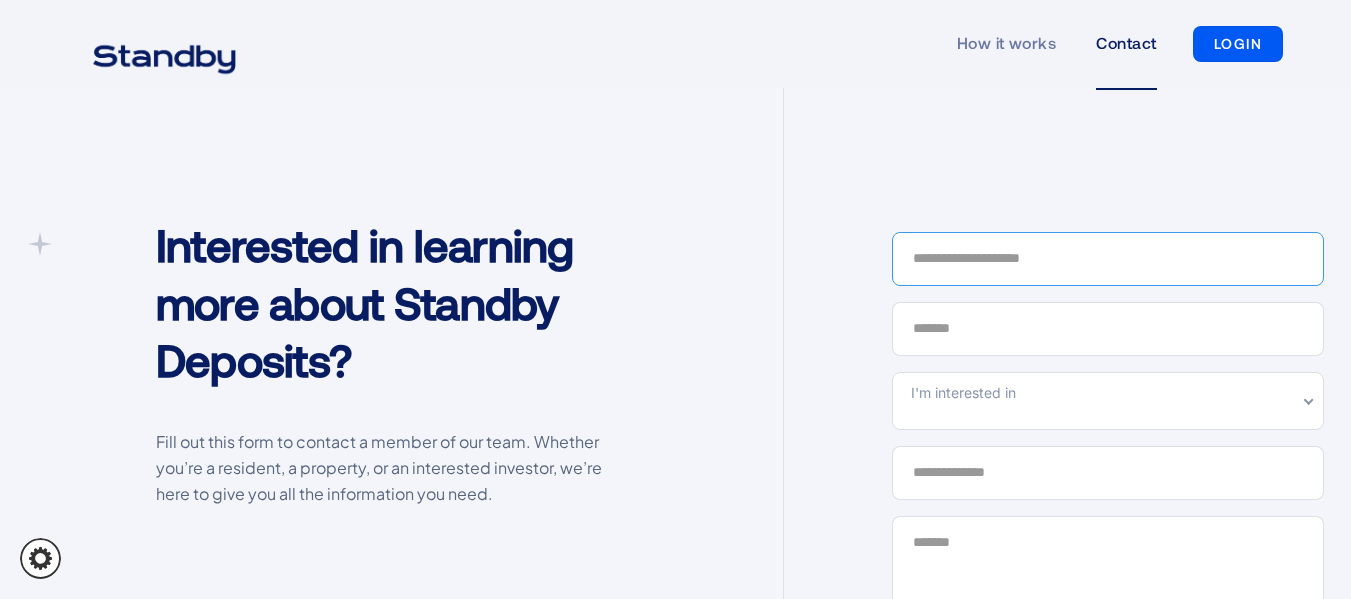 click at bounding box center (1108, 259) 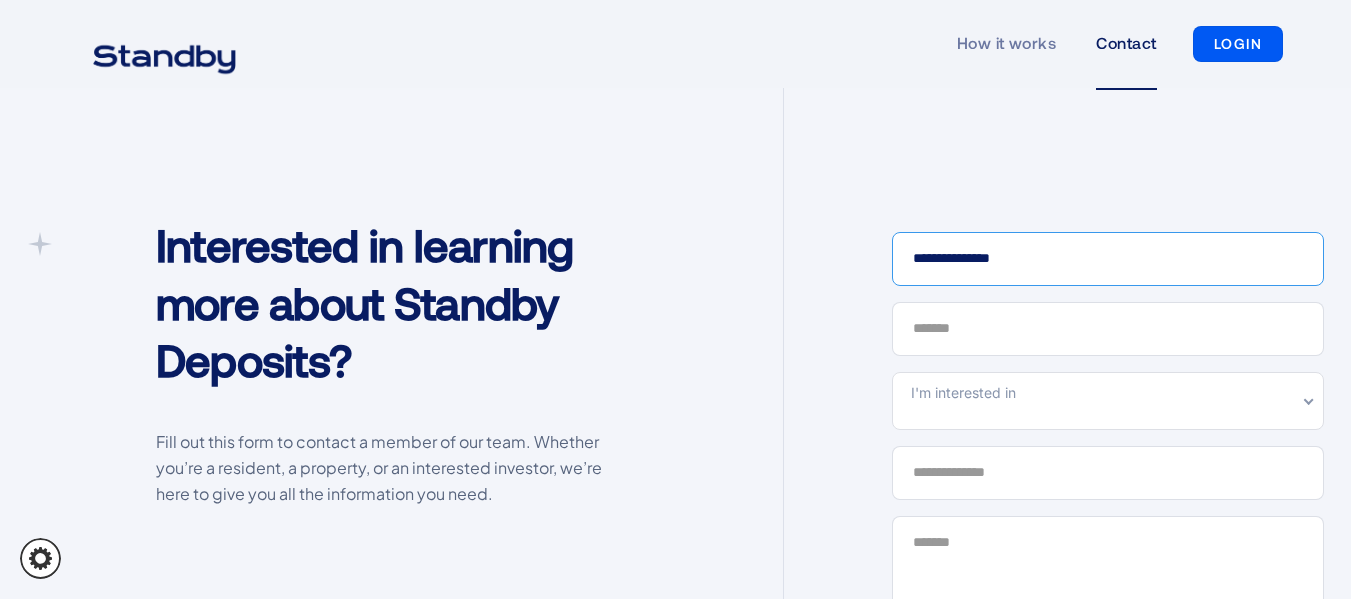 type on "**********" 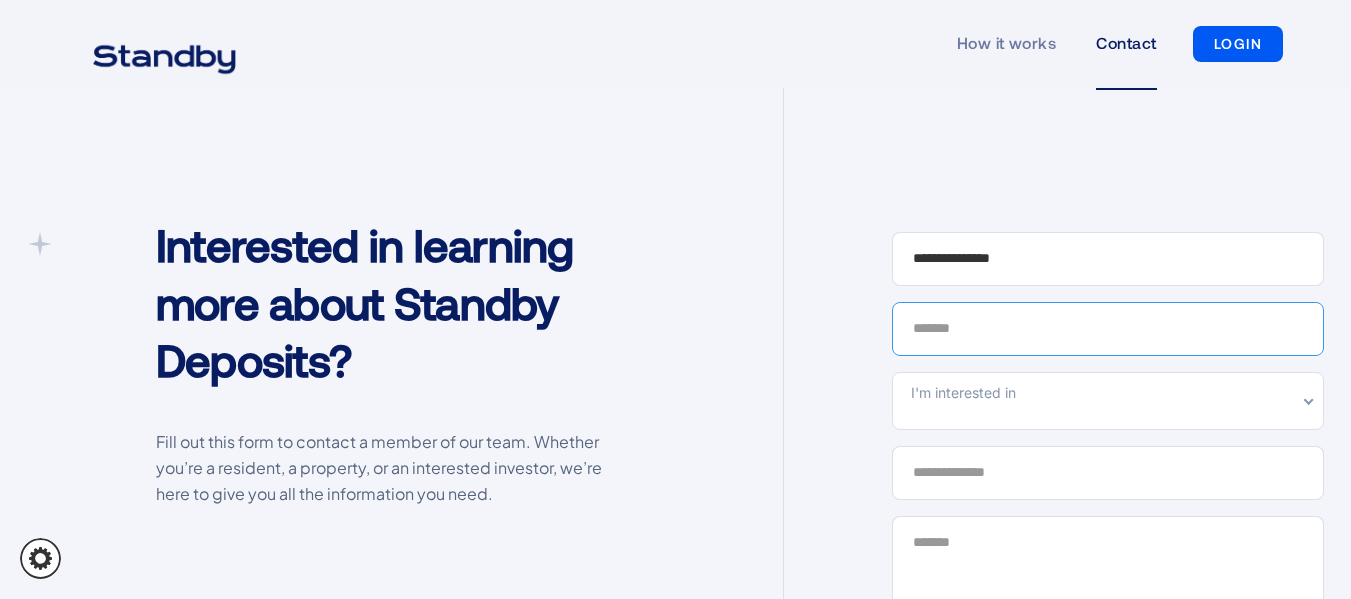 click at bounding box center (1108, 329) 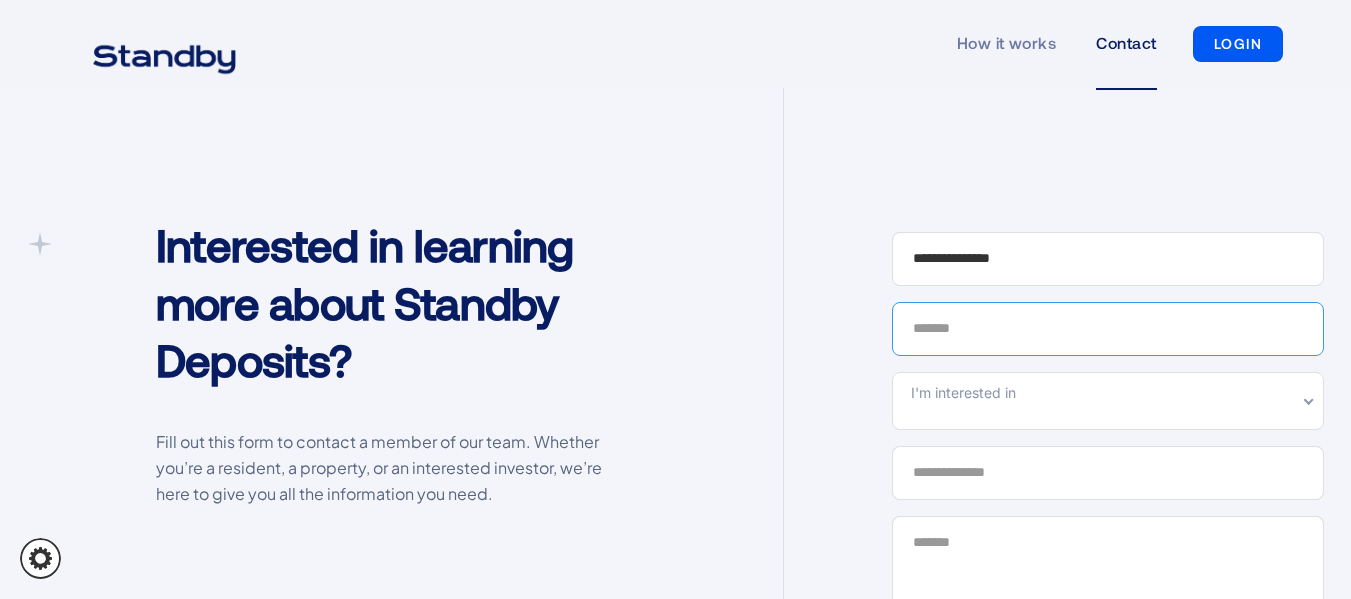 type on "**********" 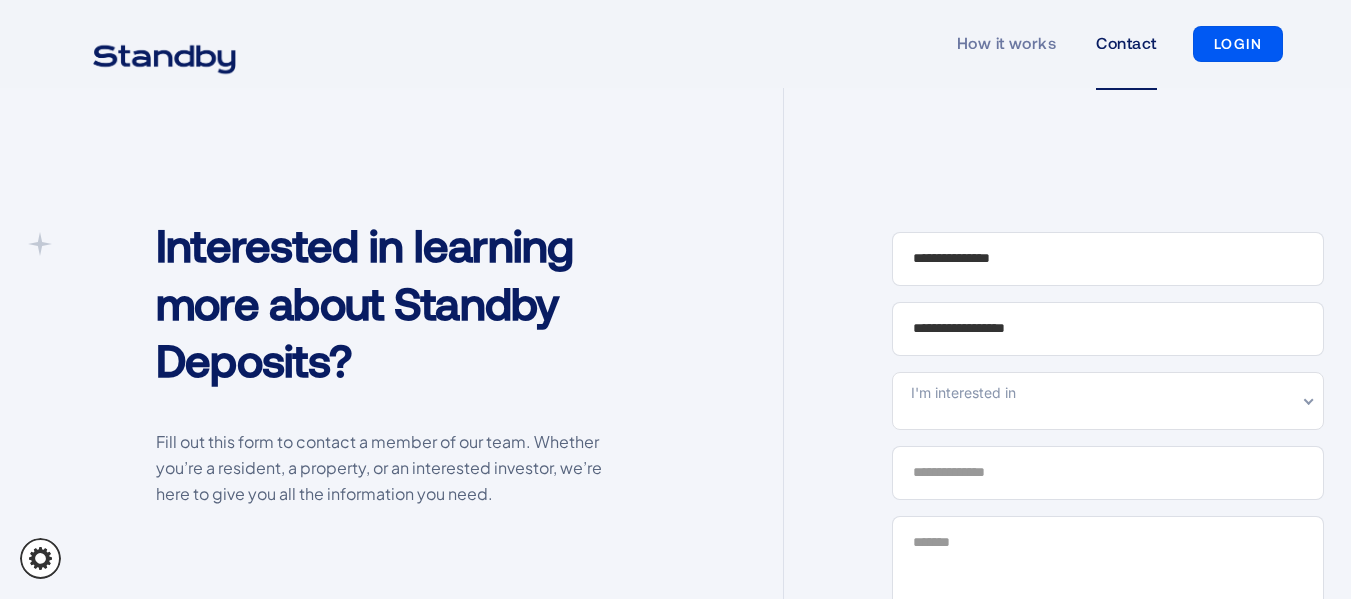 click on "I'm interested in I'm interested in Learning about Standby as a resident Learning about Standby as an operator" at bounding box center (1108, 401) 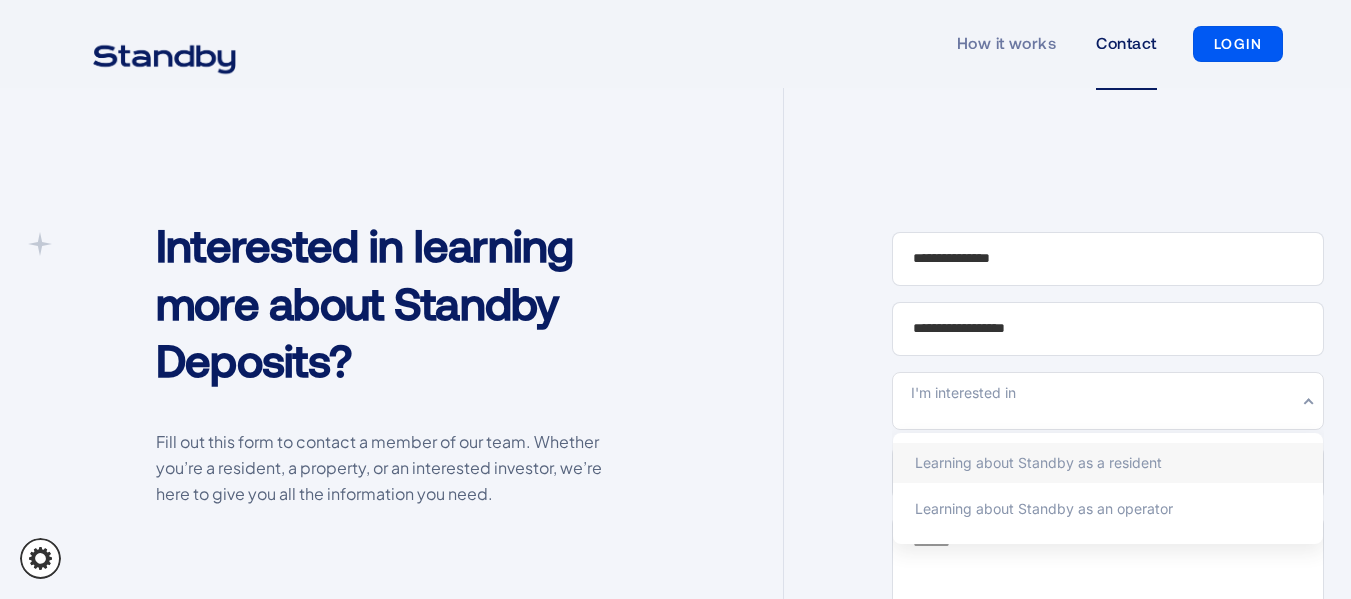 click on "Learning about Standby as a resident" at bounding box center (1108, 463) 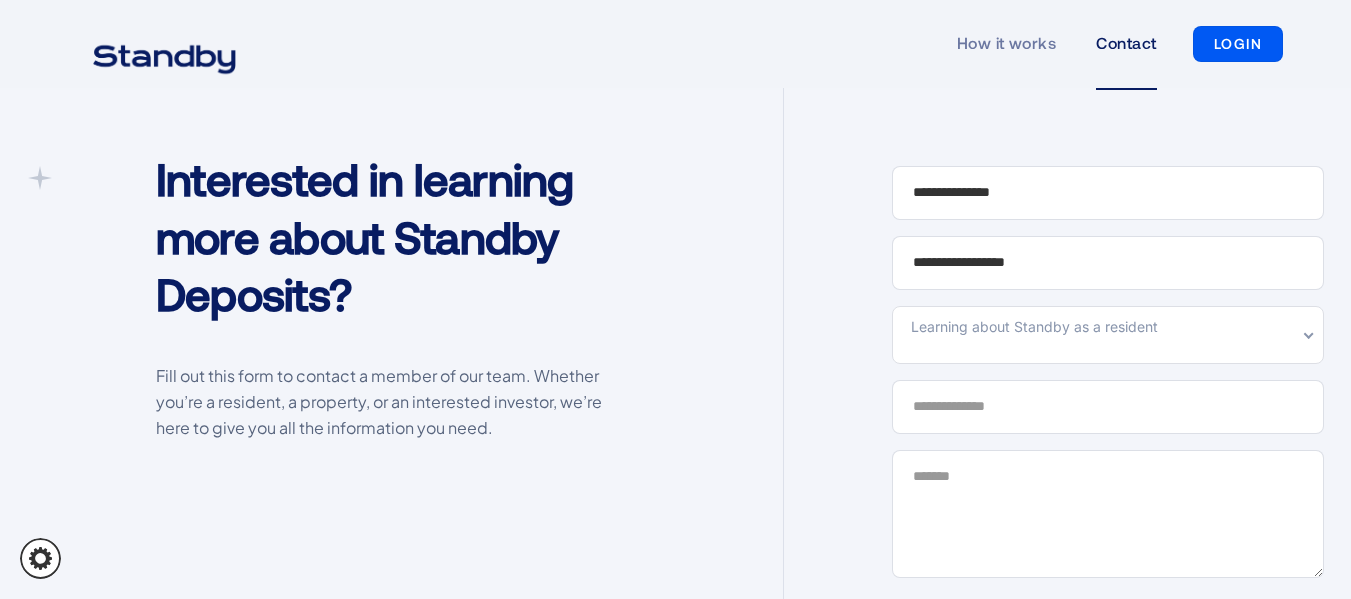 scroll, scrollTop: 120, scrollLeft: 0, axis: vertical 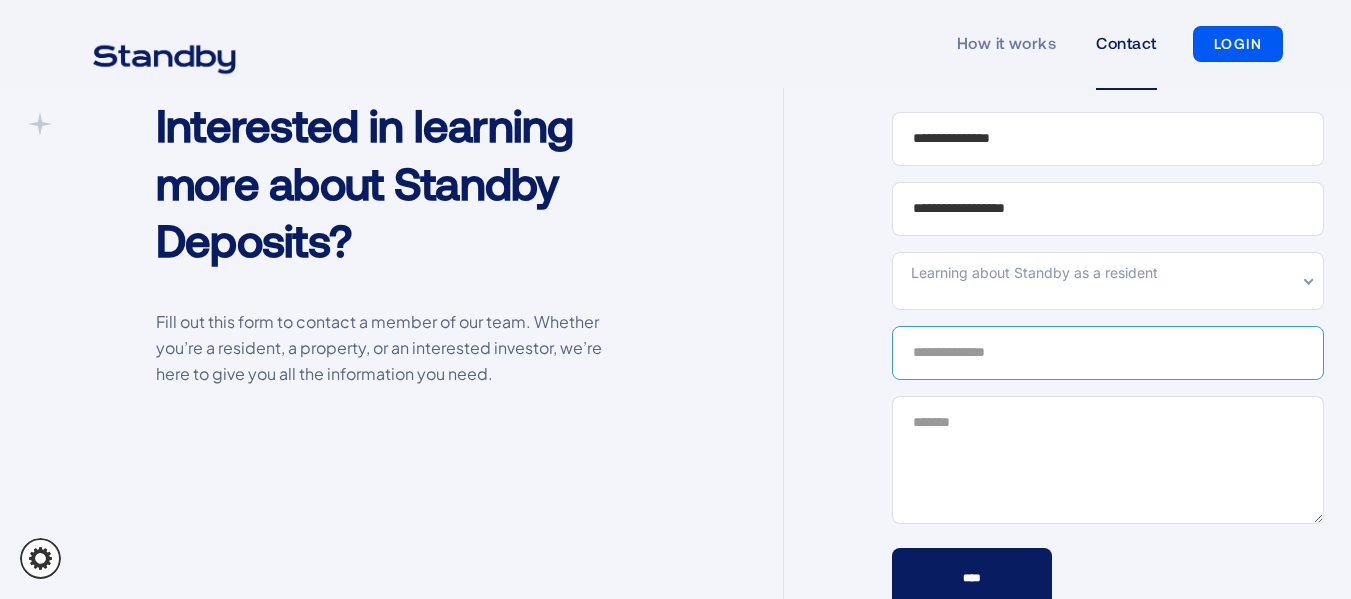click at bounding box center [1108, 353] 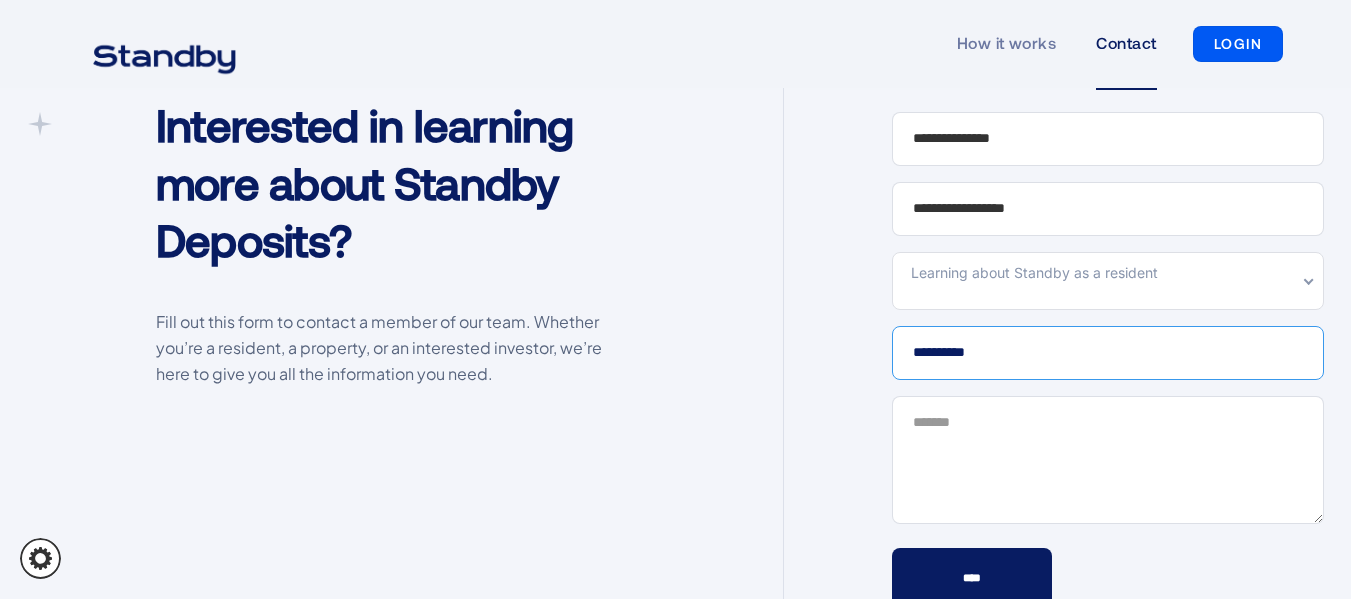 type on "**********" 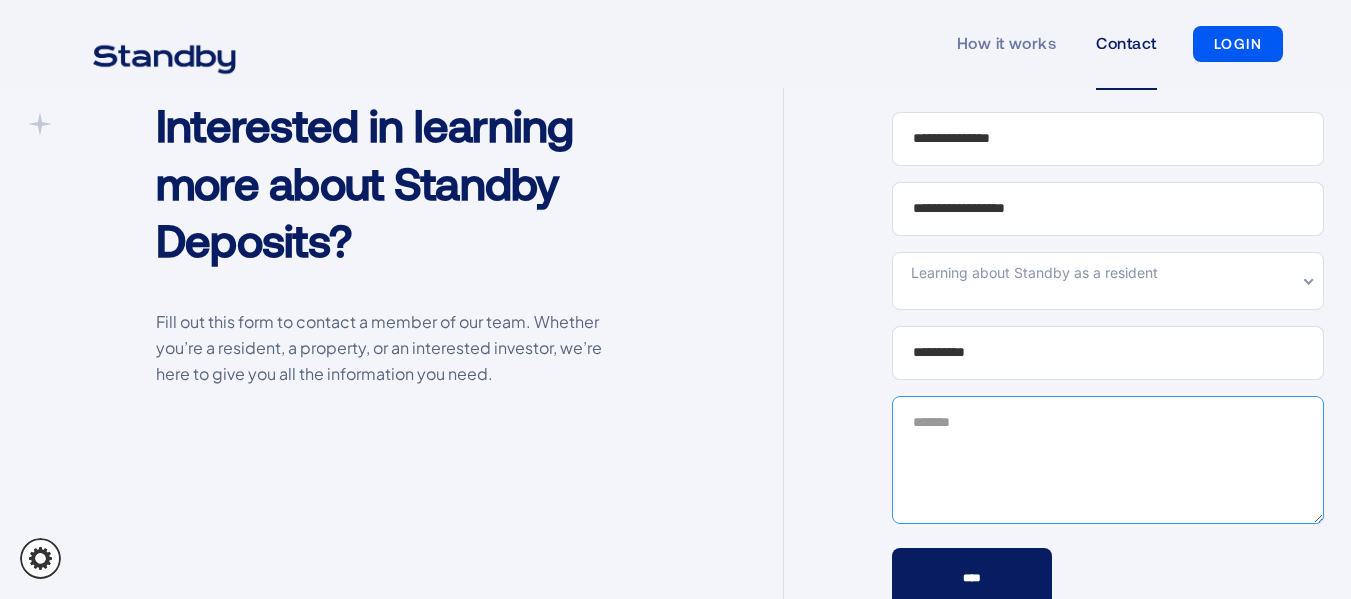 click at bounding box center (1108, 460) 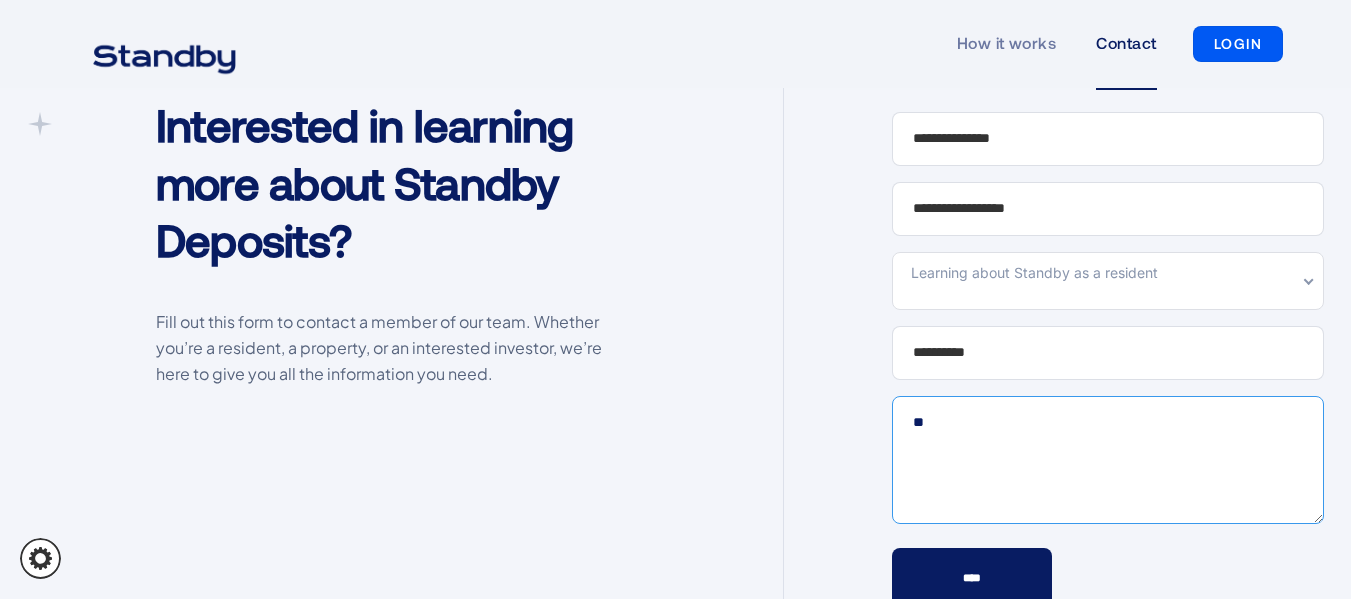 type on "*" 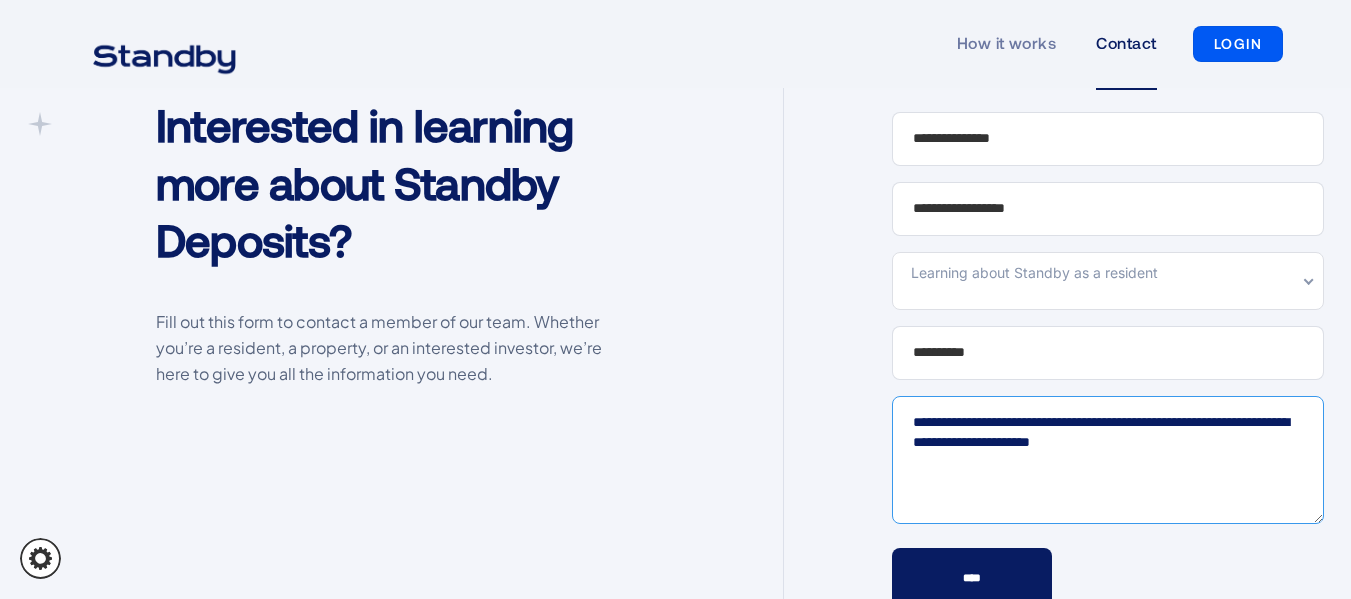 type on "**********" 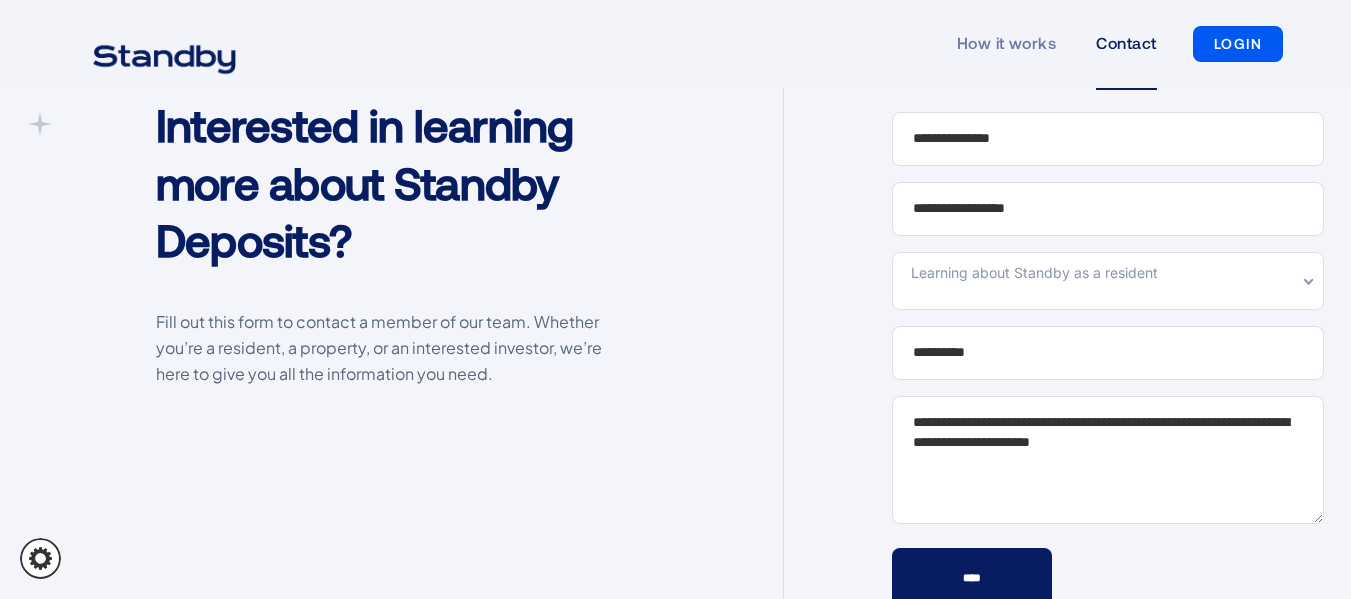 click on "****" at bounding box center (972, 578) 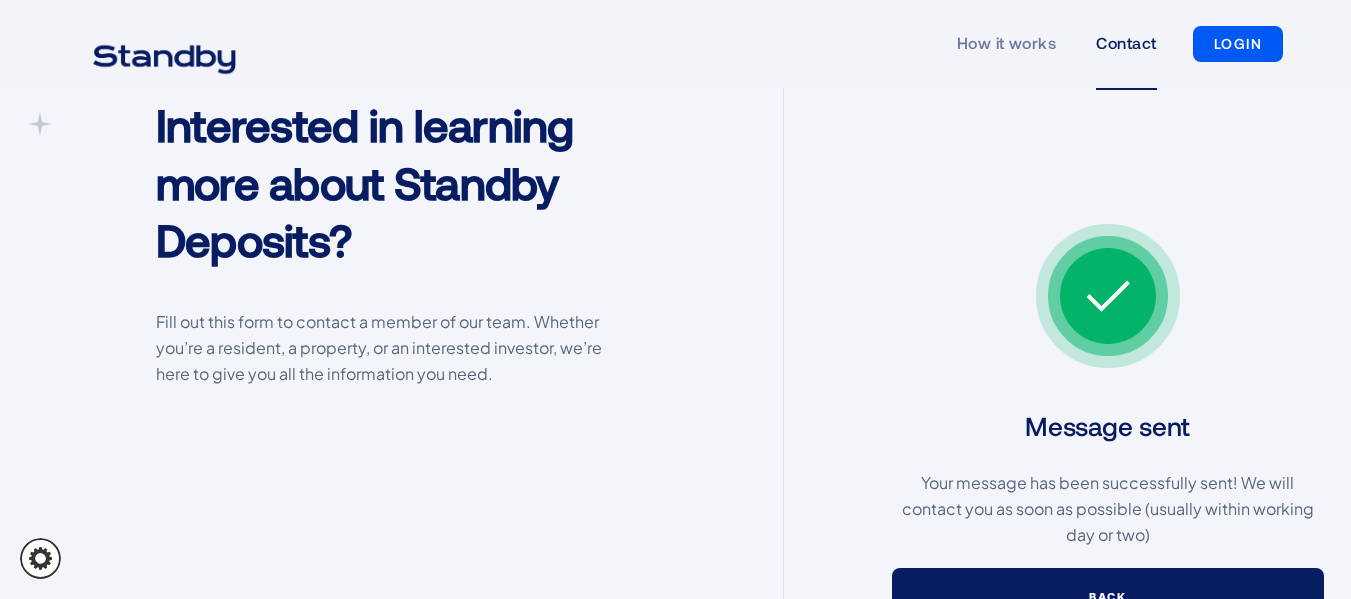 scroll, scrollTop: 742, scrollLeft: 0, axis: vertical 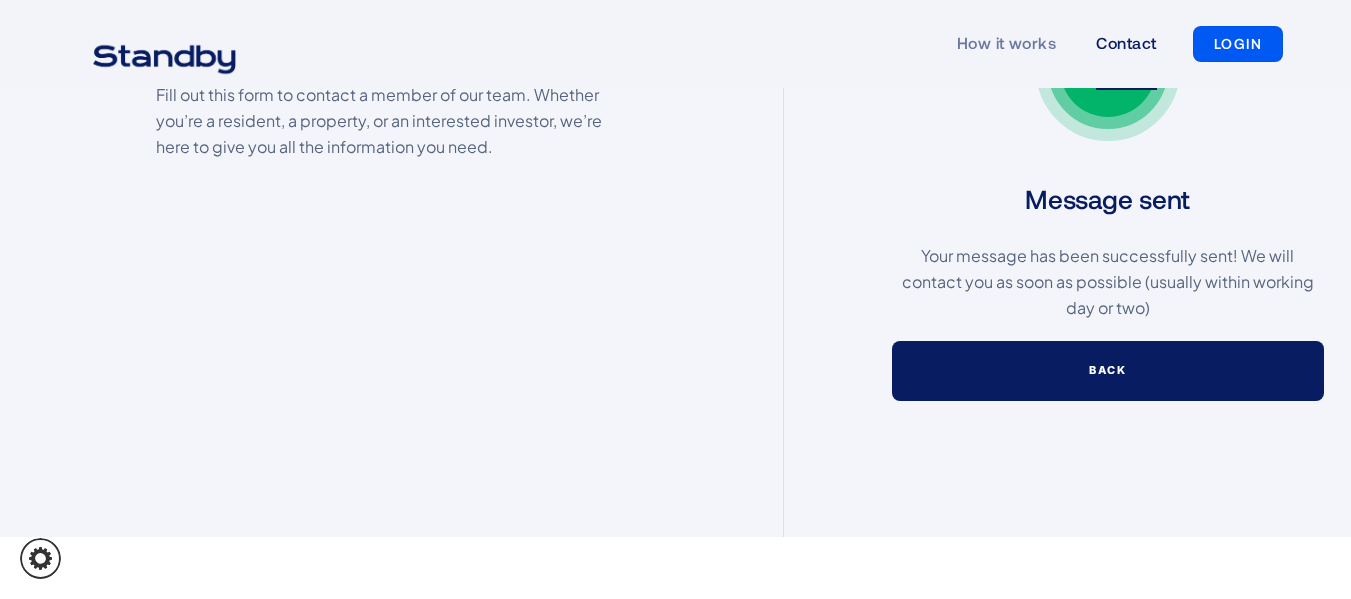 click on "Back" at bounding box center [1108, 371] 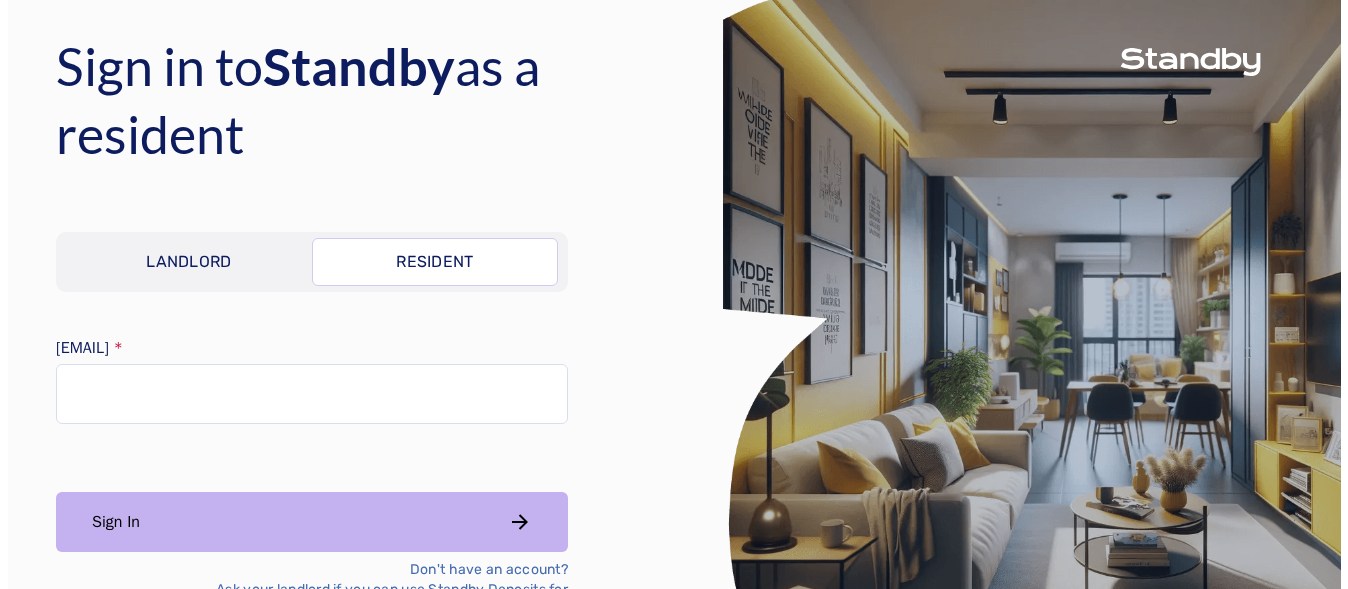 scroll, scrollTop: 0, scrollLeft: 0, axis: both 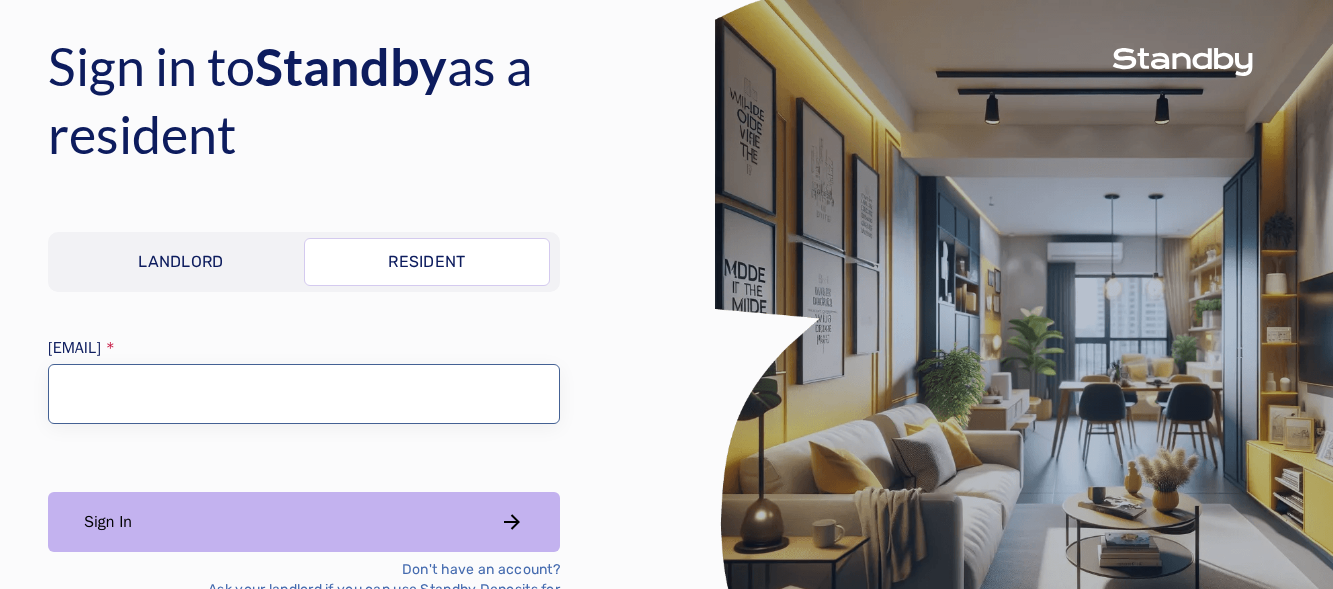 drag, startPoint x: 0, startPoint y: 0, endPoint x: 328, endPoint y: 367, distance: 492.21234 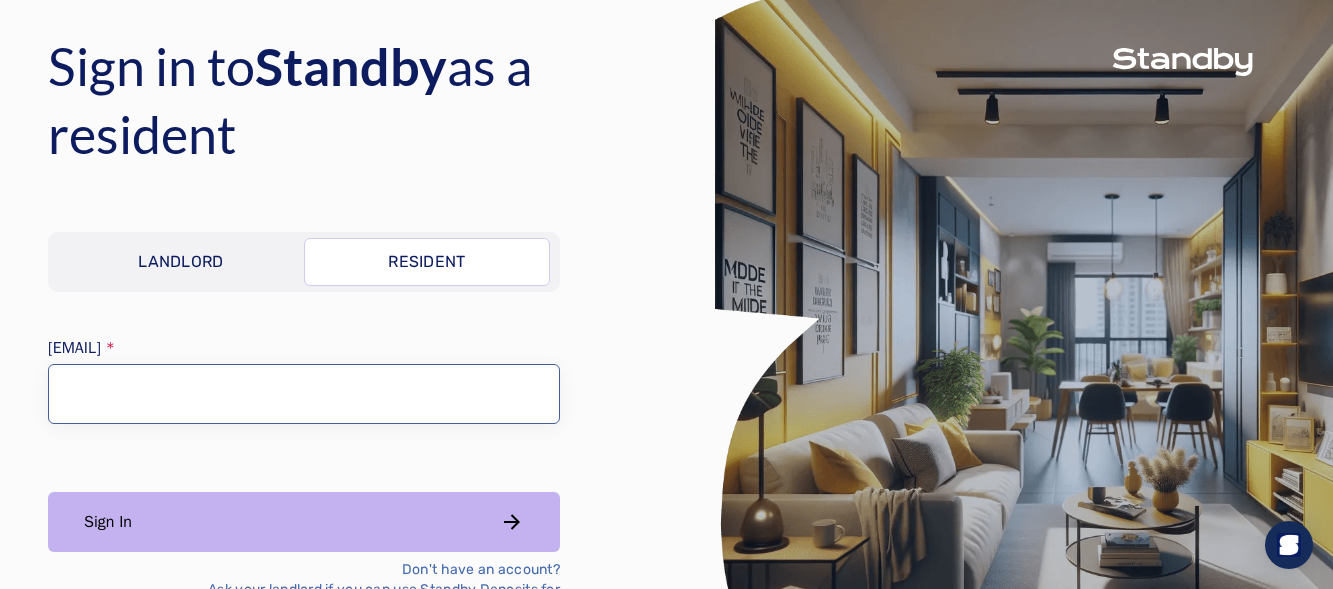 click on "Email Address" at bounding box center [304, 394] 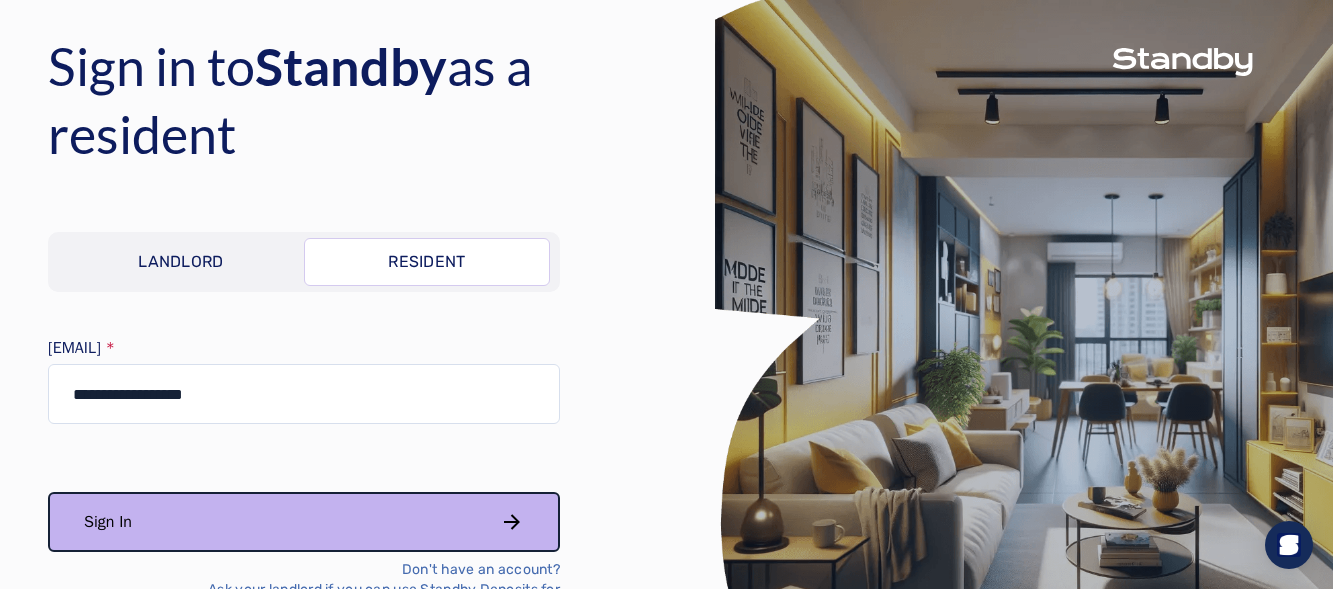 click on "Sign In" at bounding box center (304, 522) 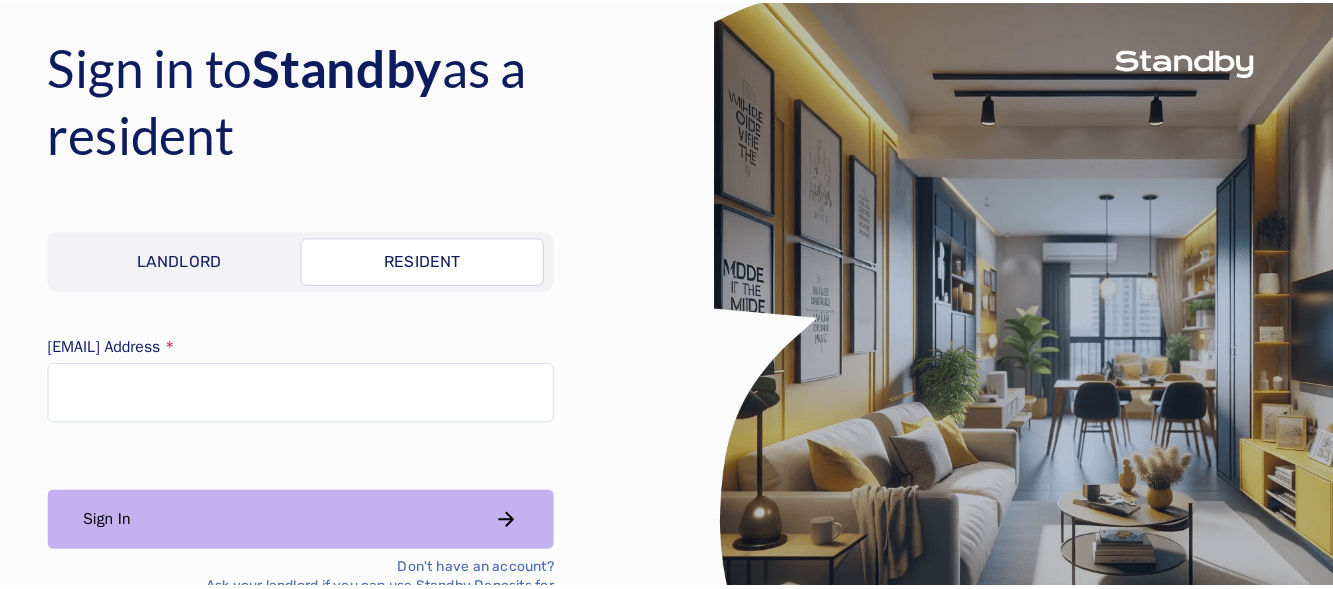 scroll, scrollTop: 0, scrollLeft: 0, axis: both 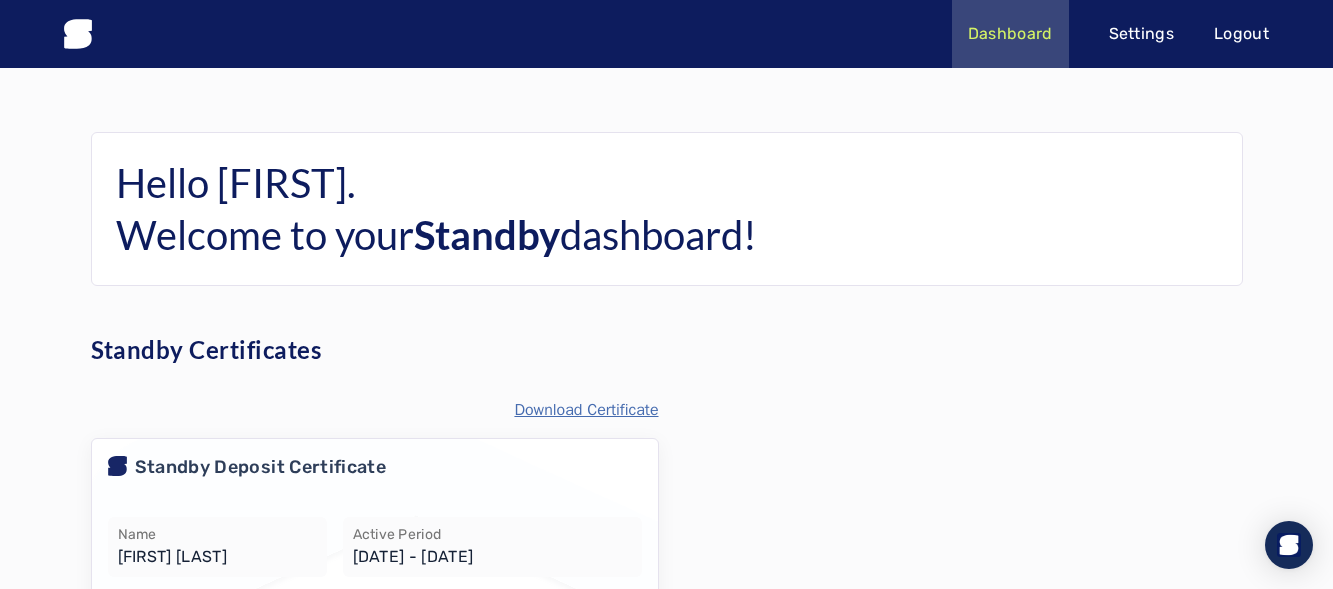 click on "Dashboard Settings Logout Hello [FIRST] [LAST]. Welcome to your Standby dashboard! Standby Certificates Download Certificate Standby Deposit Certificate Name [FIRST] [LAST] Active Period [DATE] - [DATE] Standby ID [ALPHANUMERIC] Email [EMAIL] Deposit Amount [CURRENCY] Beneficiary: The Junction" at bounding box center [666, 294] 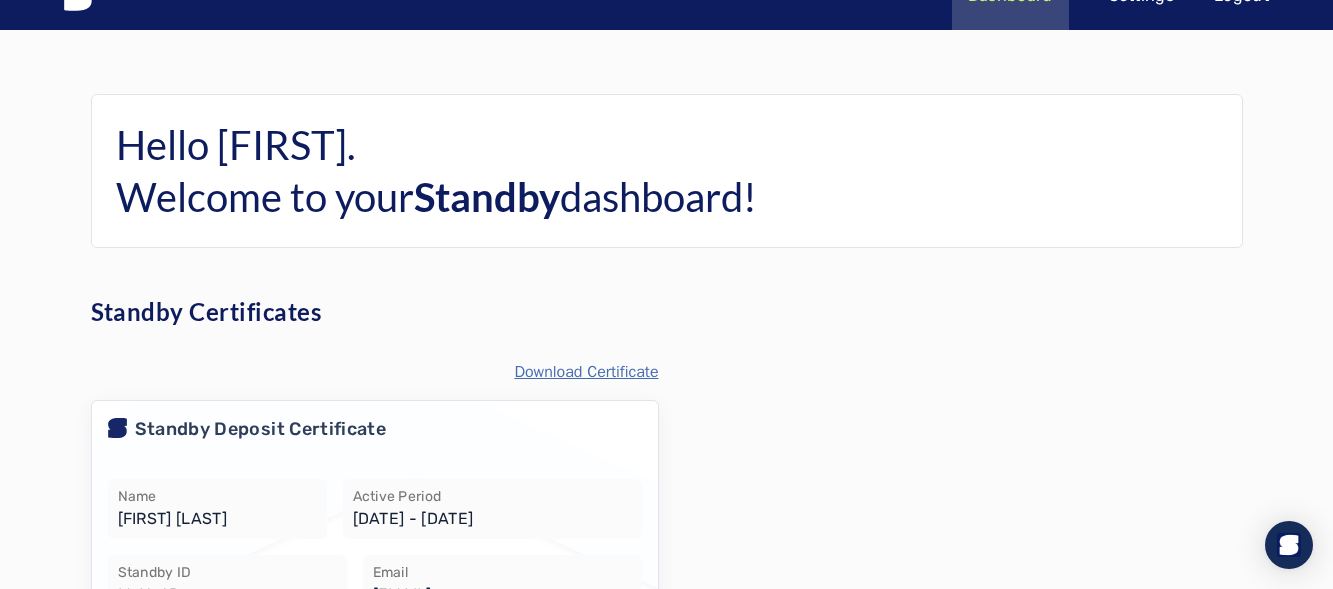 scroll, scrollTop: 282, scrollLeft: 0, axis: vertical 